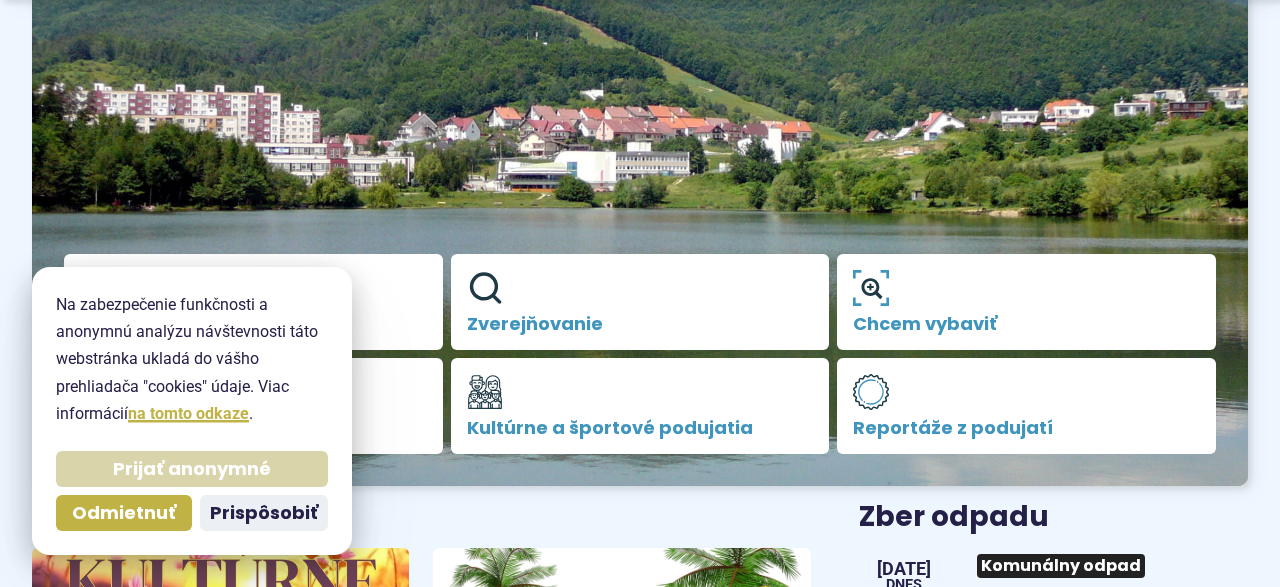 scroll, scrollTop: 312, scrollLeft: 0, axis: vertical 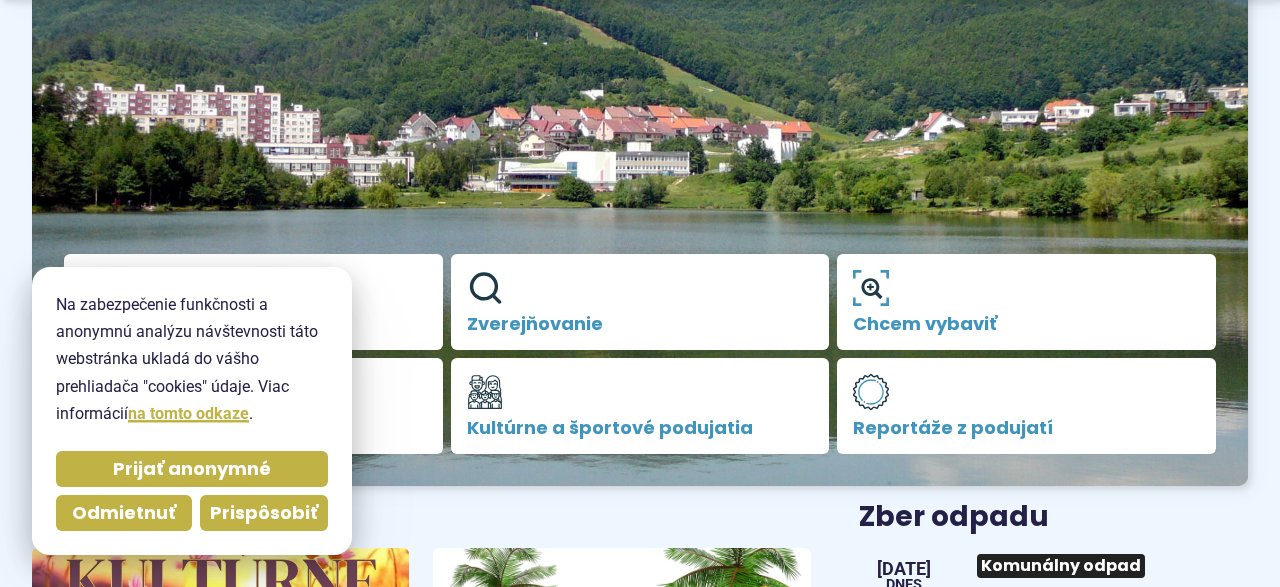 click on "Prispôsobiť" at bounding box center [264, 513] 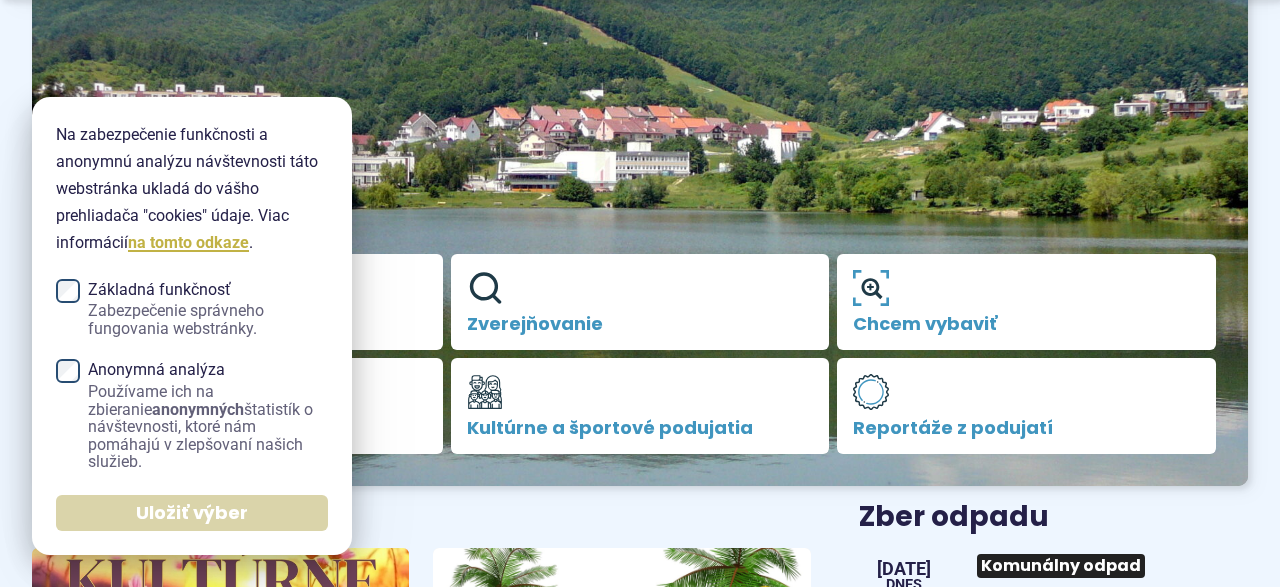 click on "Uložiť výber" at bounding box center [192, 513] 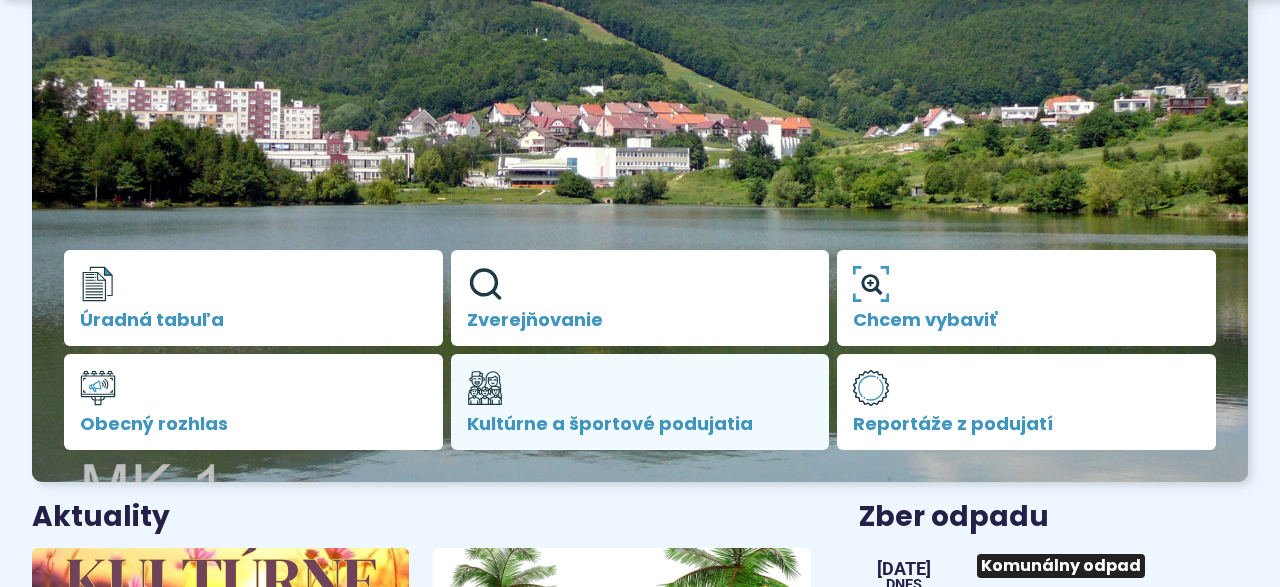 click on "Kultúrne a športové podujatia" at bounding box center (640, 424) 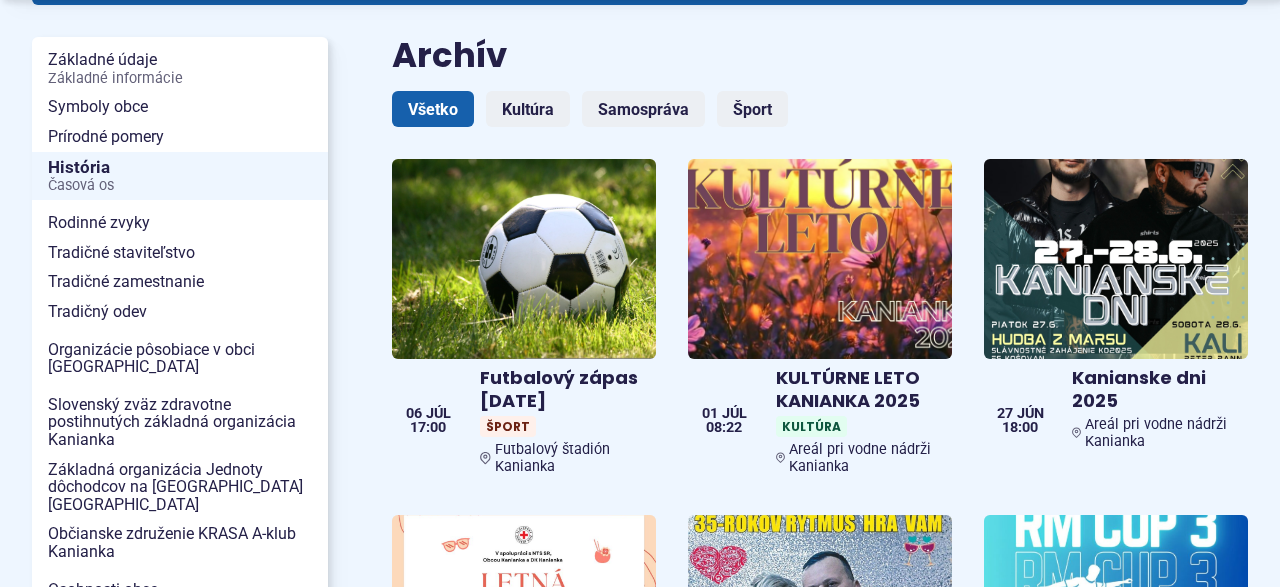 scroll, scrollTop: 416, scrollLeft: 0, axis: vertical 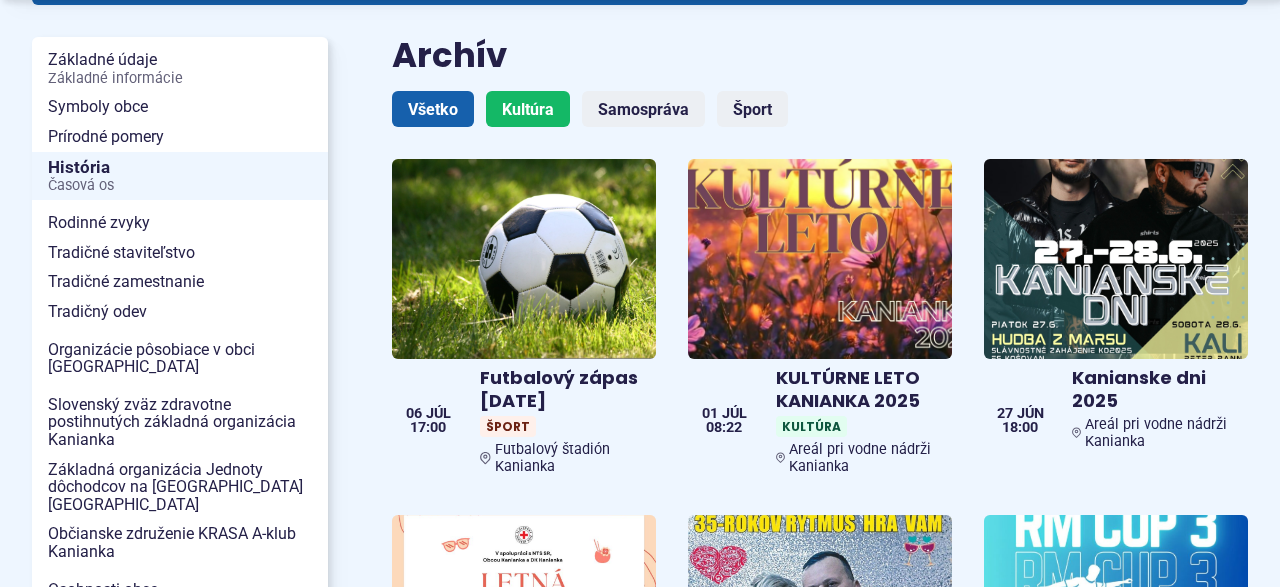click on "Kultúra" at bounding box center [528, 109] 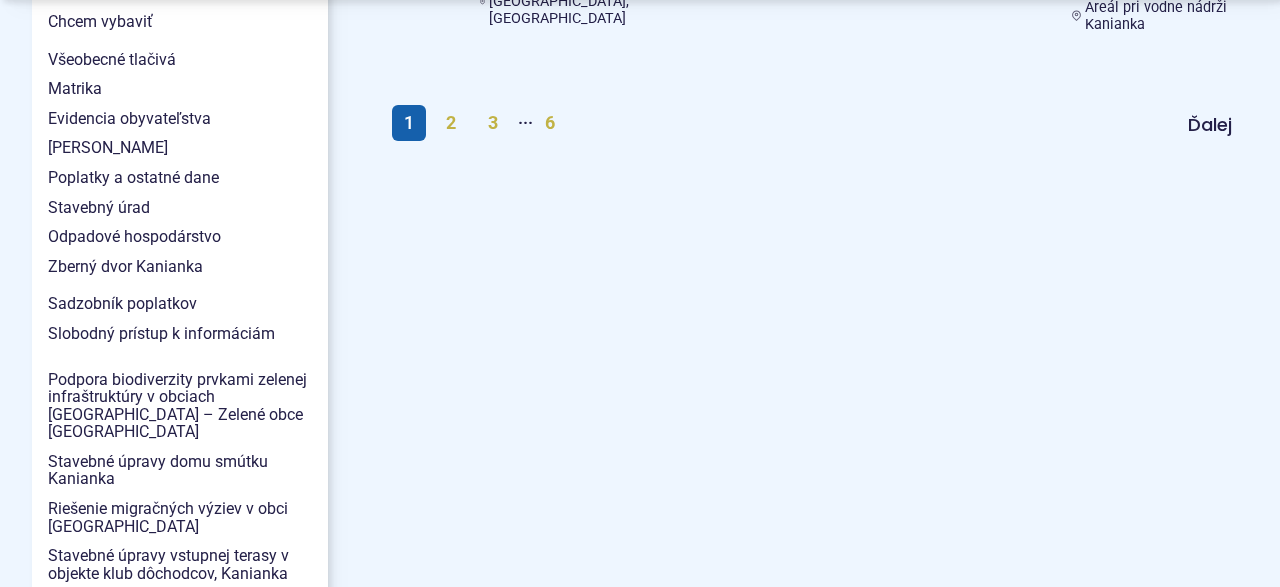 scroll, scrollTop: 1976, scrollLeft: 0, axis: vertical 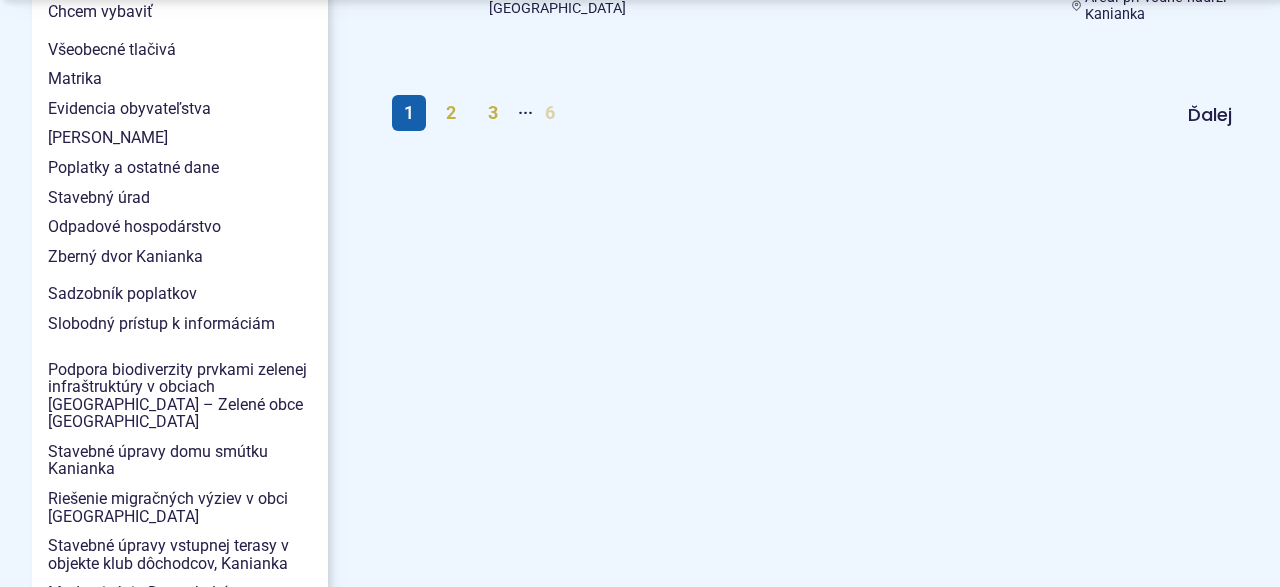 click on "6" at bounding box center [550, 113] 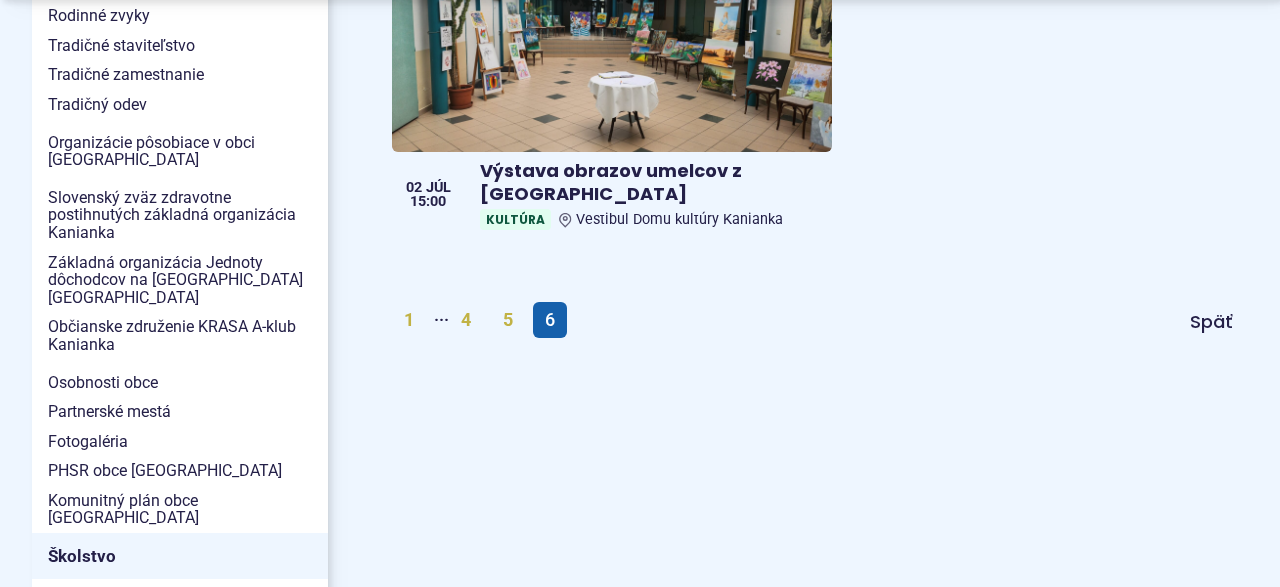 scroll, scrollTop: 624, scrollLeft: 0, axis: vertical 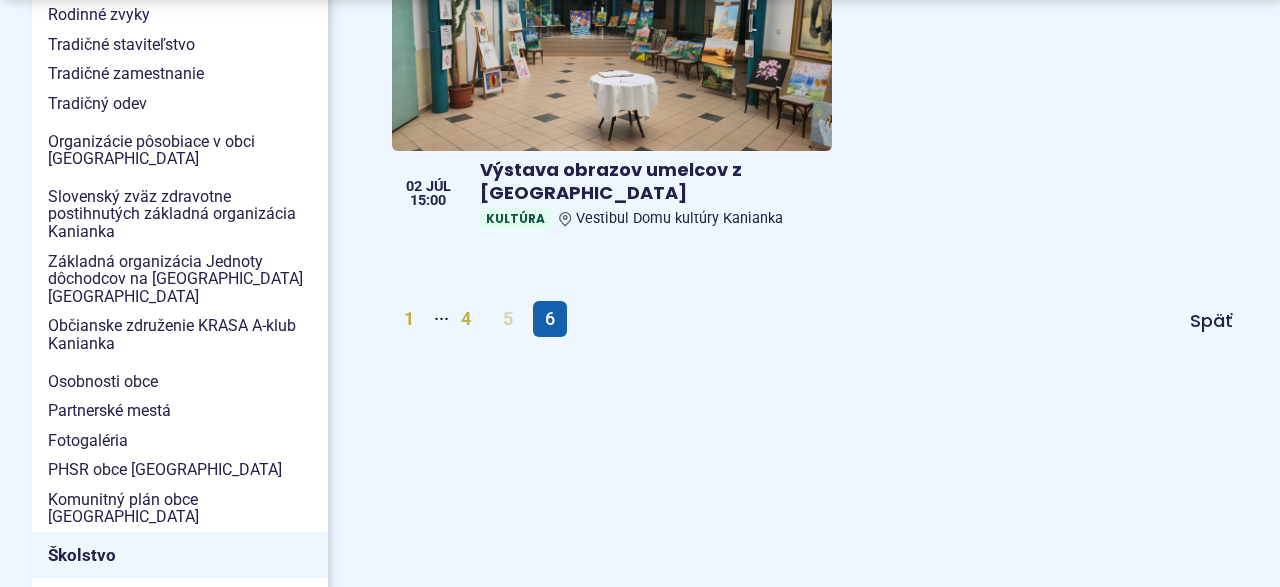 click on "5" at bounding box center [508, 319] 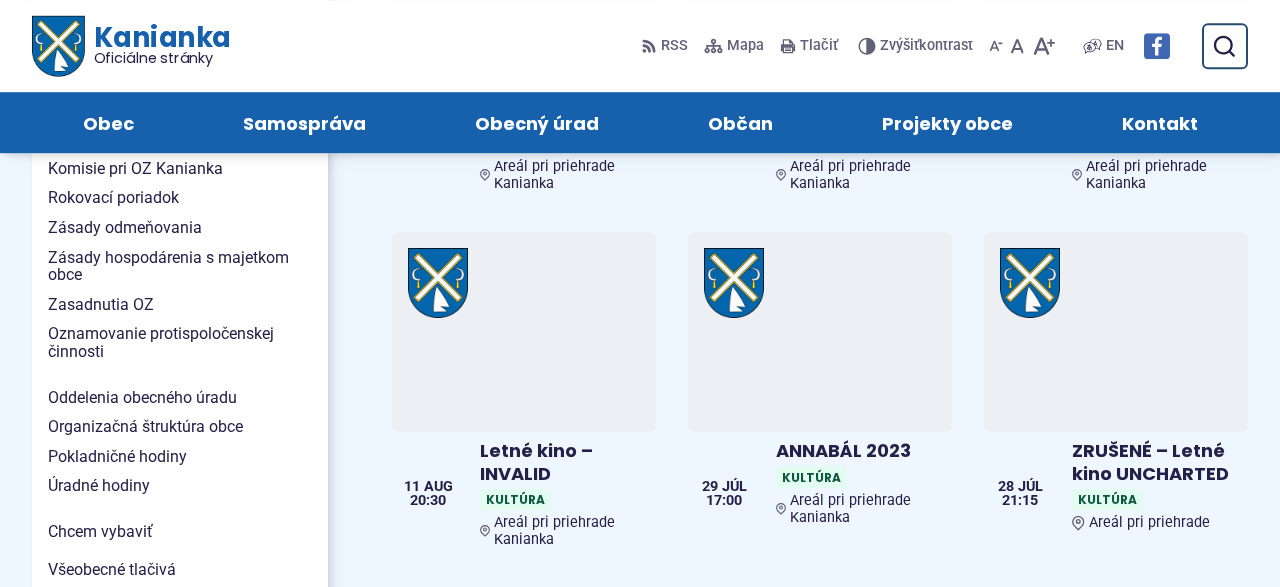 scroll, scrollTop: 1560, scrollLeft: 0, axis: vertical 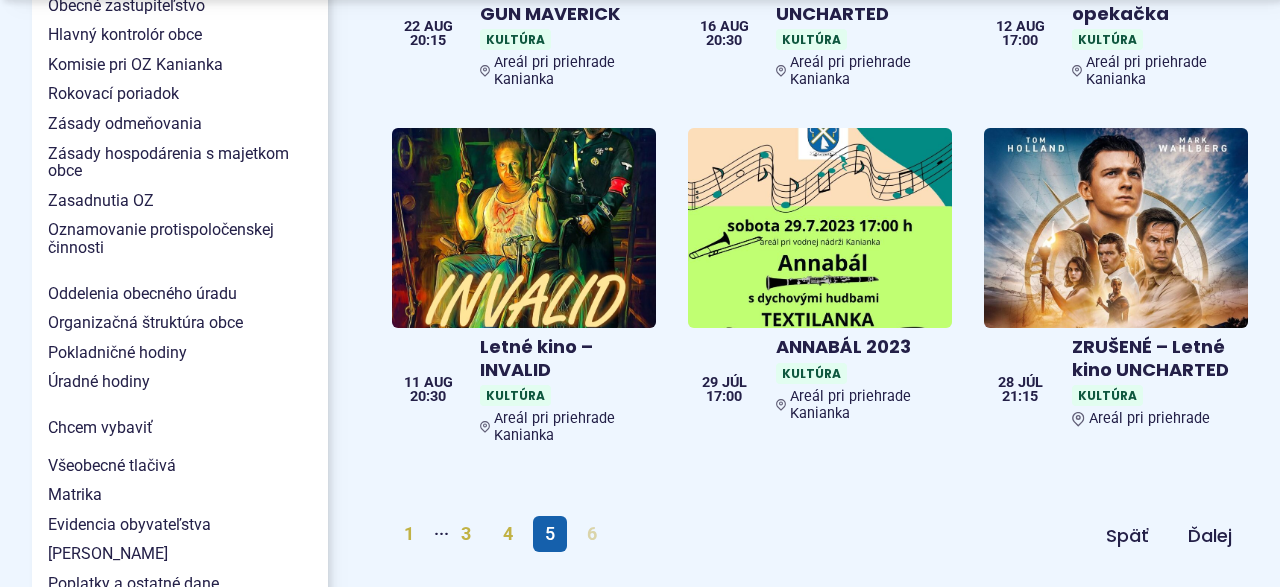click on "6" at bounding box center (592, 534) 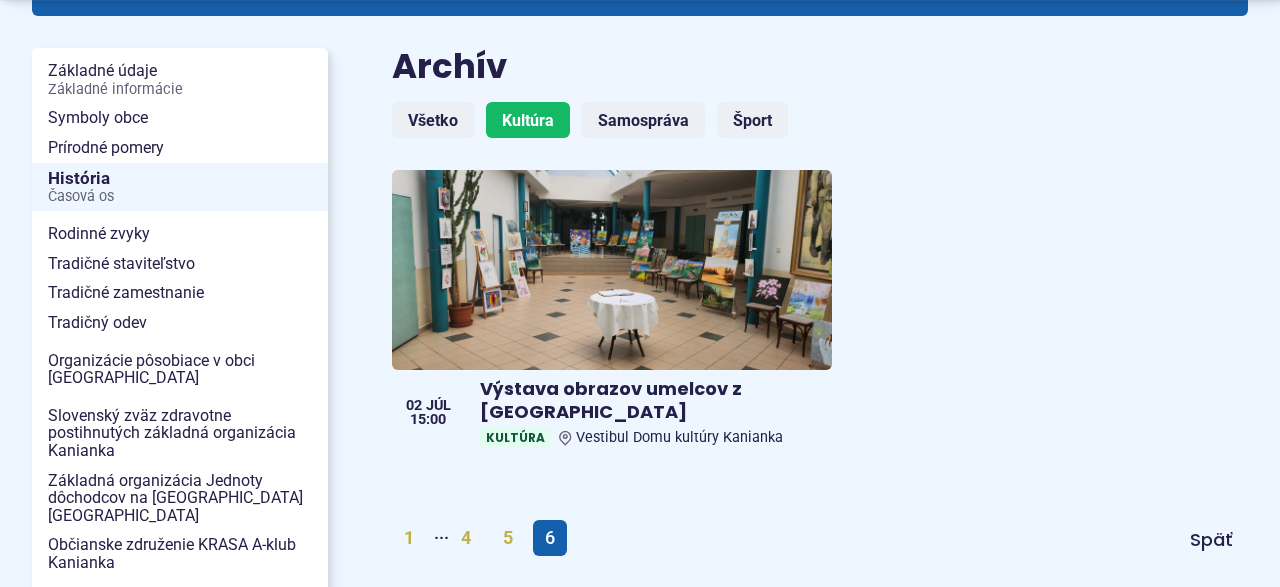 scroll, scrollTop: 416, scrollLeft: 0, axis: vertical 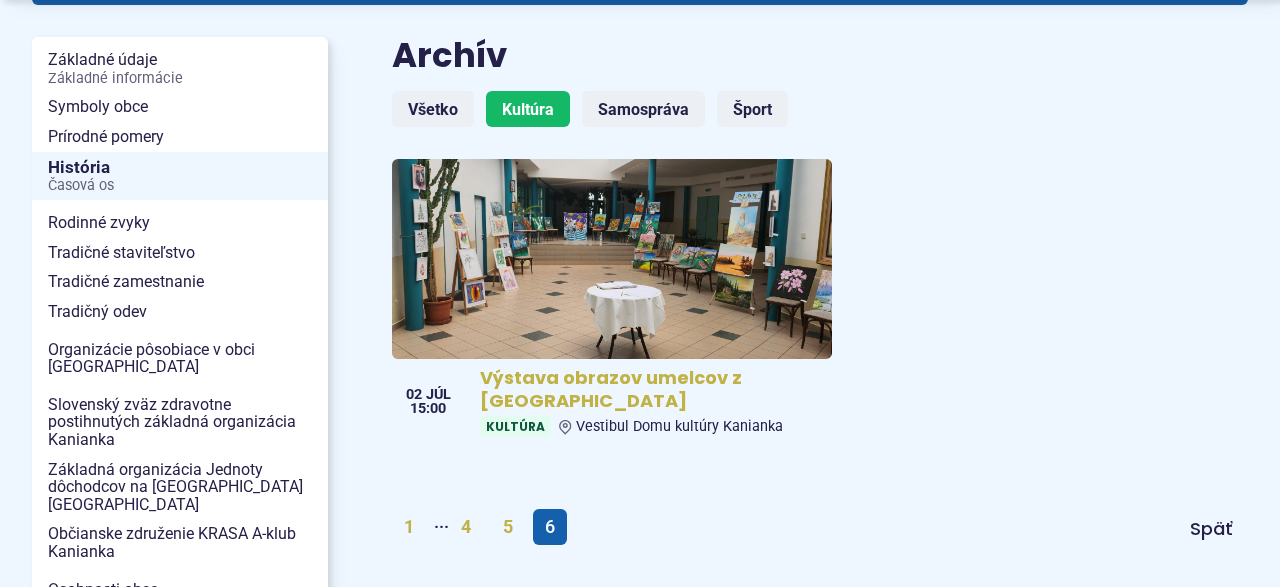 click on "Výstava obrazov umelcov z Kanianky" at bounding box center (652, 389) 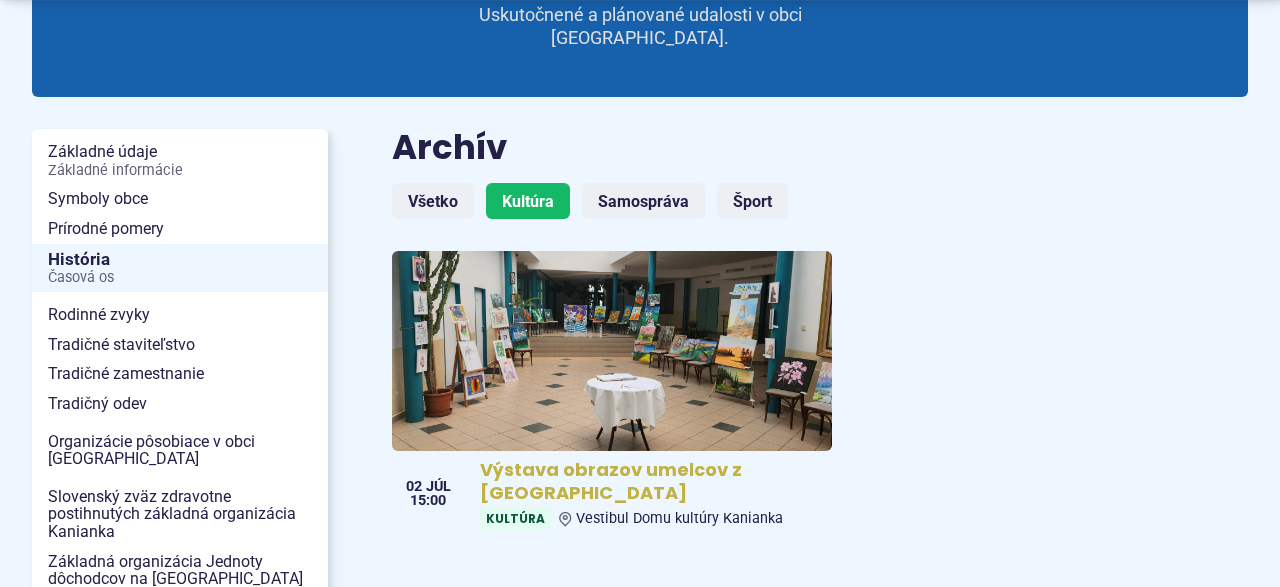 scroll, scrollTop: 624, scrollLeft: 0, axis: vertical 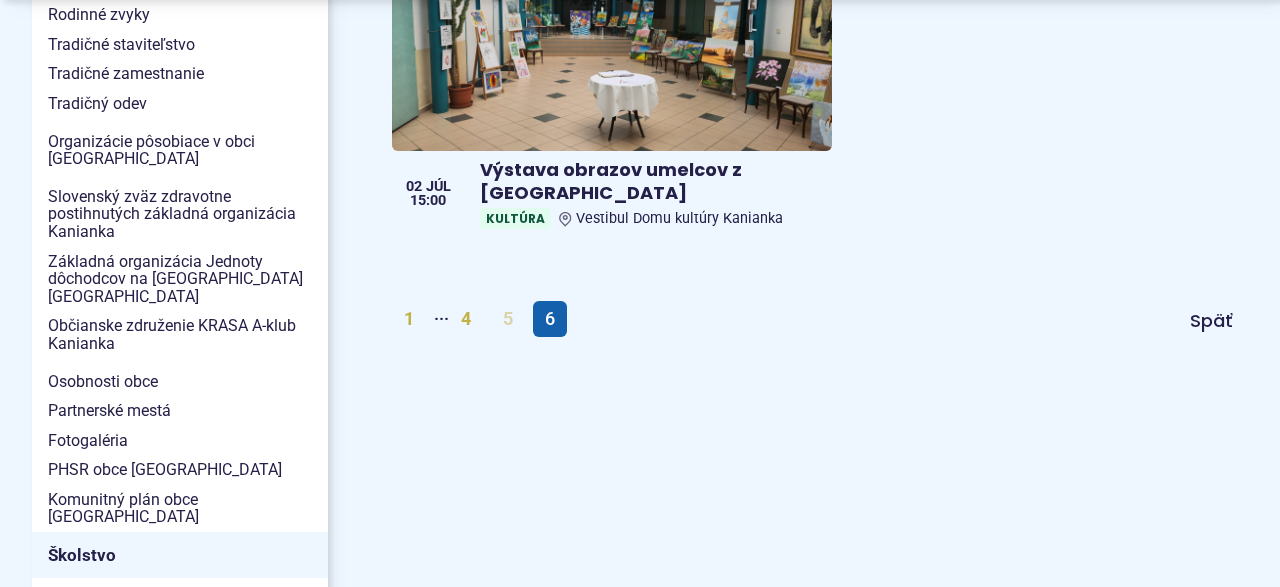 click on "5" at bounding box center (508, 319) 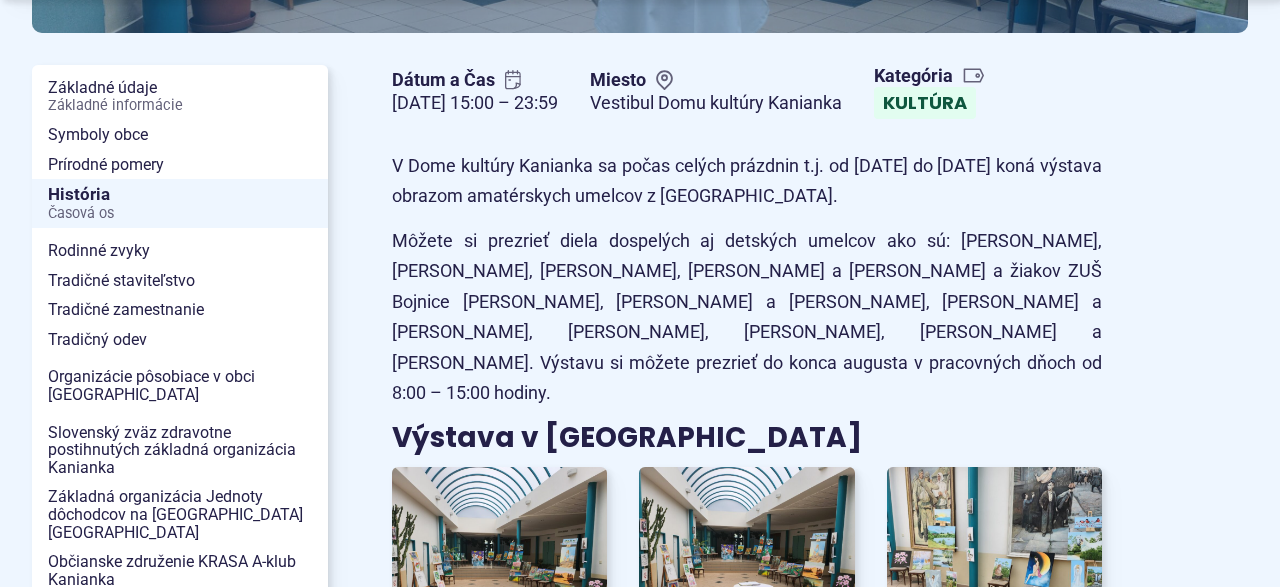 scroll, scrollTop: 520, scrollLeft: 0, axis: vertical 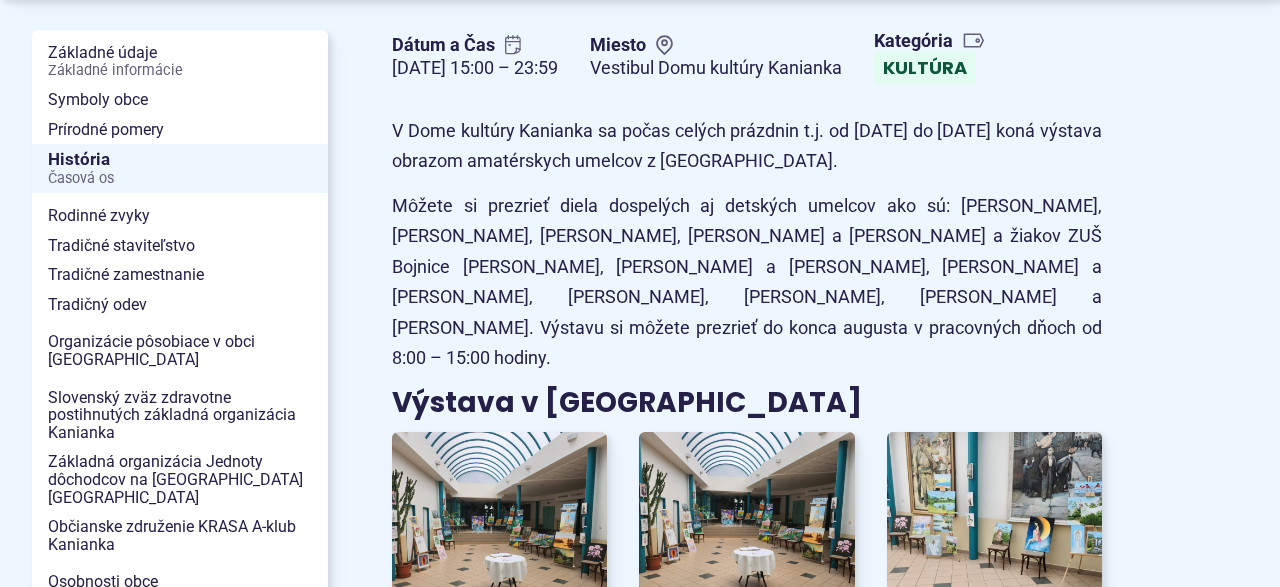 click on "V Dome kultúry Kanianka sa počas celých prázdnin t.j. od 2. júla 2023 do 31. augusta 2023 koná výstava obrazom amatérskych umelcov z Kanianky." at bounding box center (747, 146) 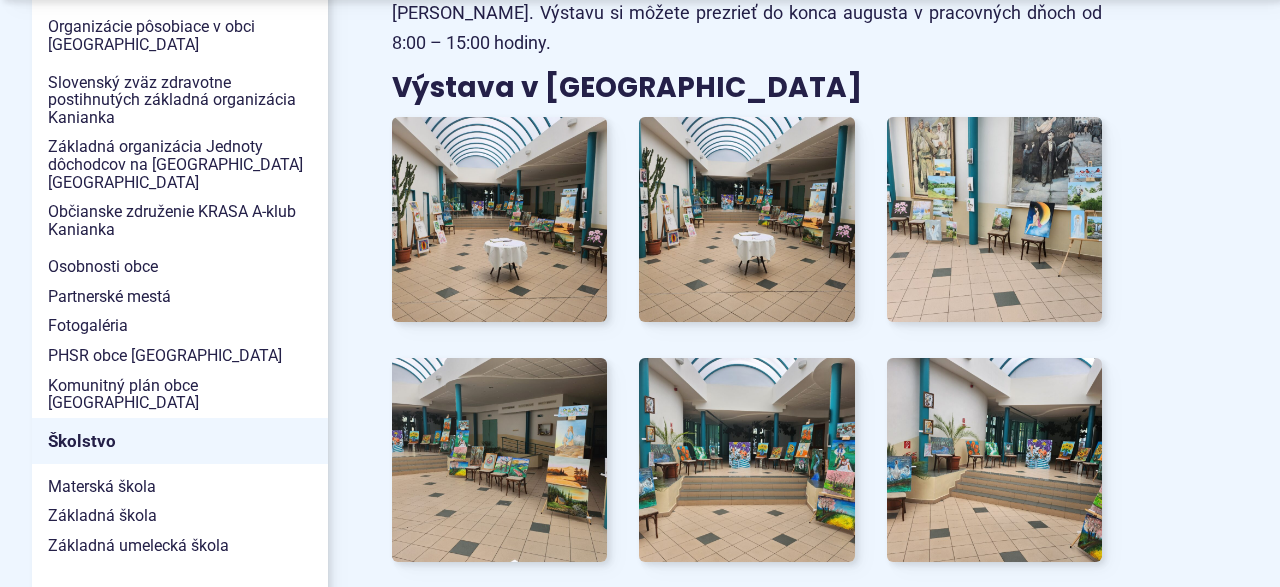 scroll, scrollTop: 936, scrollLeft: 0, axis: vertical 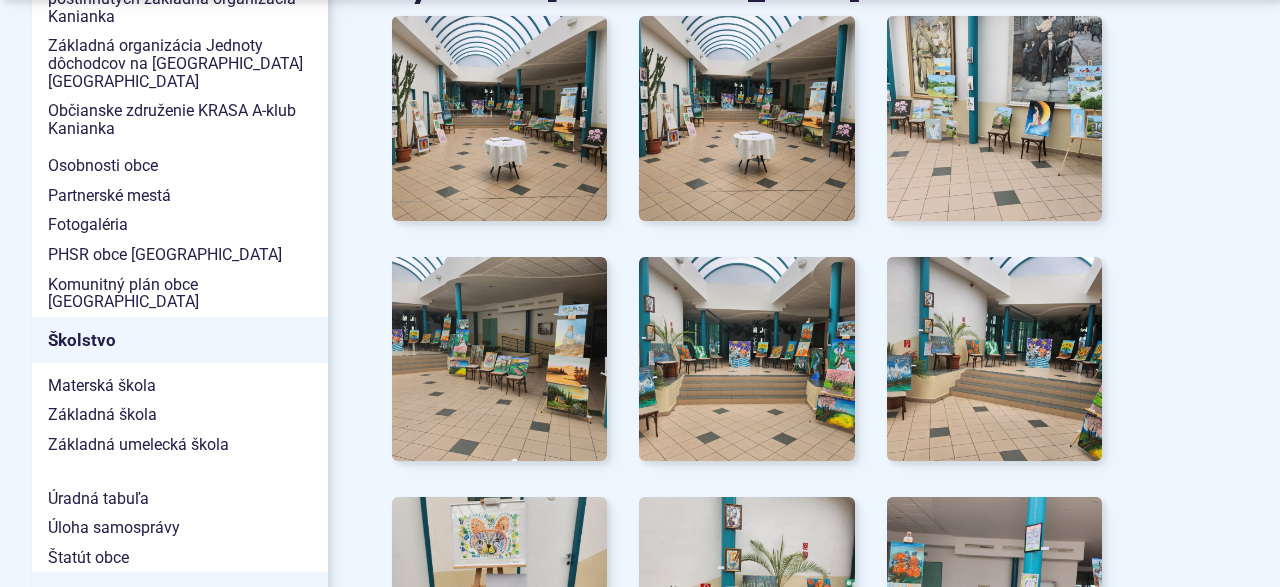 copy on "02. júl 2023 15:00 – 23:59
Miesto
Vestibul Domu kultúry Kanianka
Kategória
Kultúra
V Dome kultúry Kanianka sa počas celých prázdnin t.j. od 2. júla 2023 do 31. augusta 2023 koná výstava obrazom amatérskych umelcov z Kanianky.
Môžete si prezrieť diela dospelých aj detských umelcov ako sú: Dalibor Suchánek, Gabriel Lovecký, Tereza Rybianska, Michal Minich  a Aurel Duchoň a žiakov ZUŠ Bojnice Patrik Dubec, Alexandra a Viktória Koreňové, Simona a Vanesa Vrtalové, Timea Mečiarová, Dominika Sečianska, Lívia Píšová a Tamara Ivaničová. Výstavu si môžete prezrieť do konca augusta v pracovných dňoch od 8:00 – 15:00 hodiny." 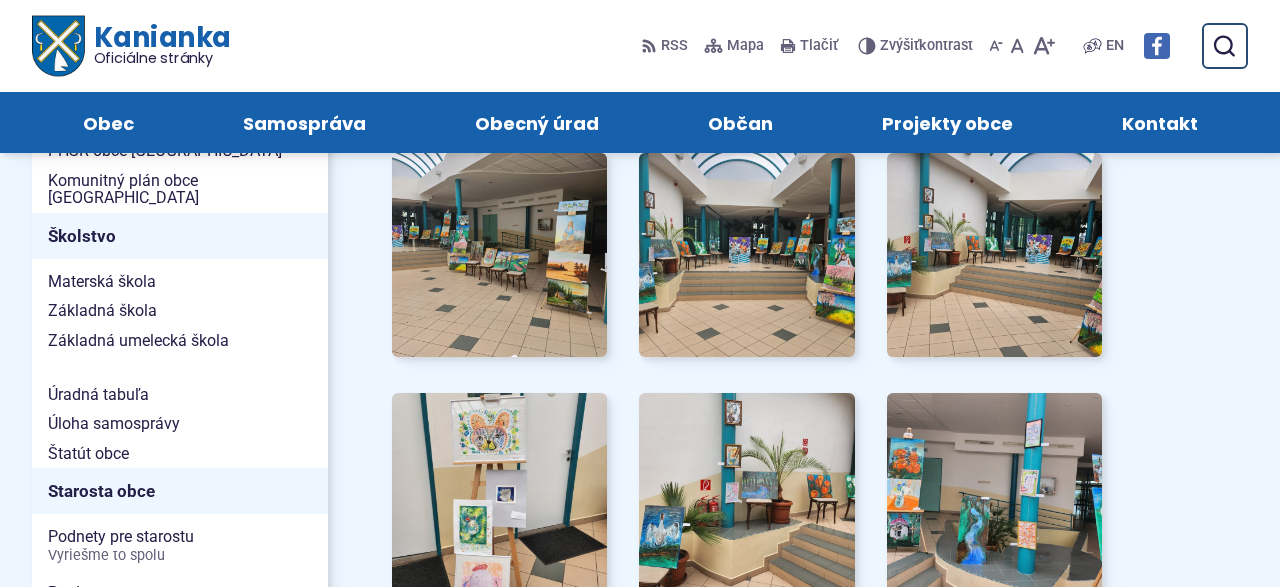scroll, scrollTop: 832, scrollLeft: 0, axis: vertical 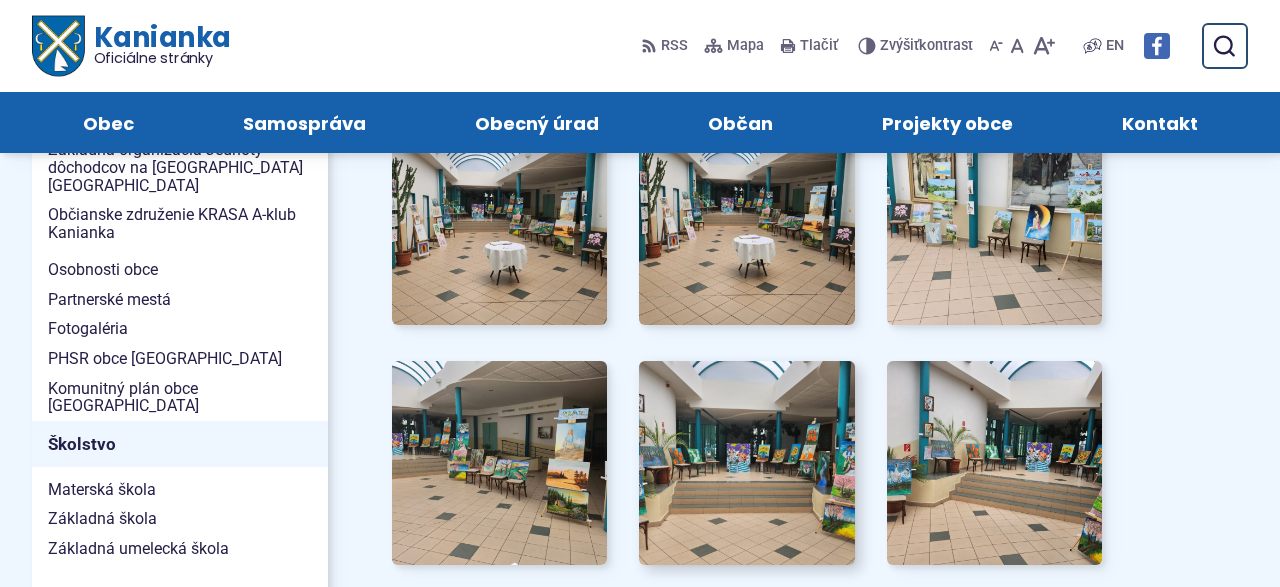 click at bounding box center (747, 463) 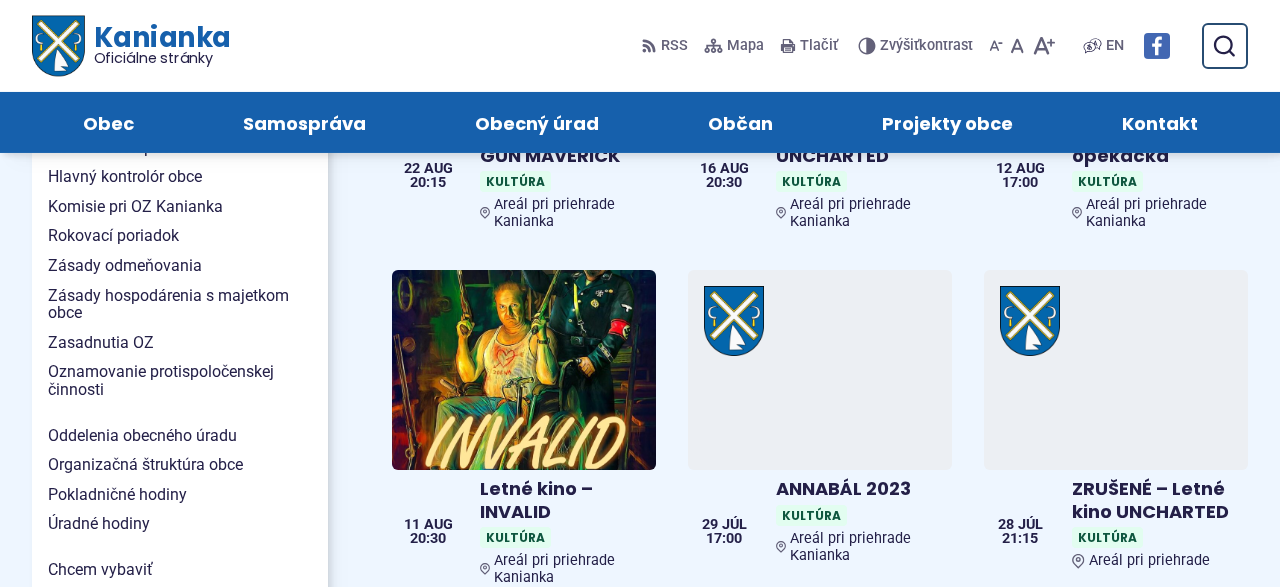 scroll, scrollTop: 1456, scrollLeft: 0, axis: vertical 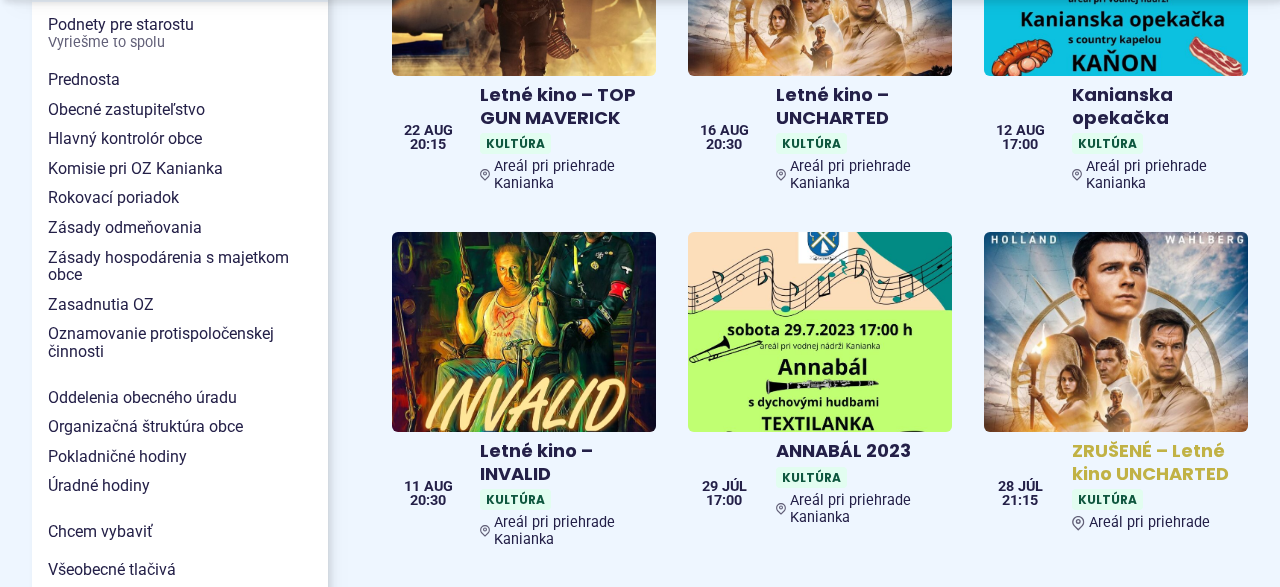 click on "ZRUŠENÉ – Letné kino UNCHARTED" at bounding box center (1156, 462) 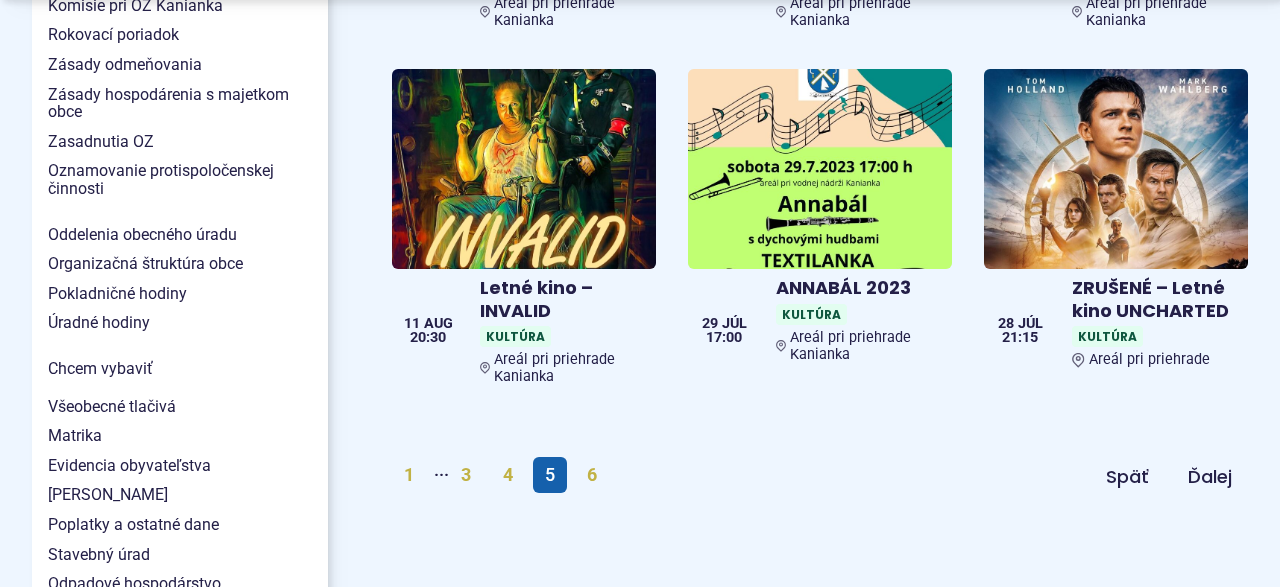 scroll, scrollTop: 1664, scrollLeft: 0, axis: vertical 